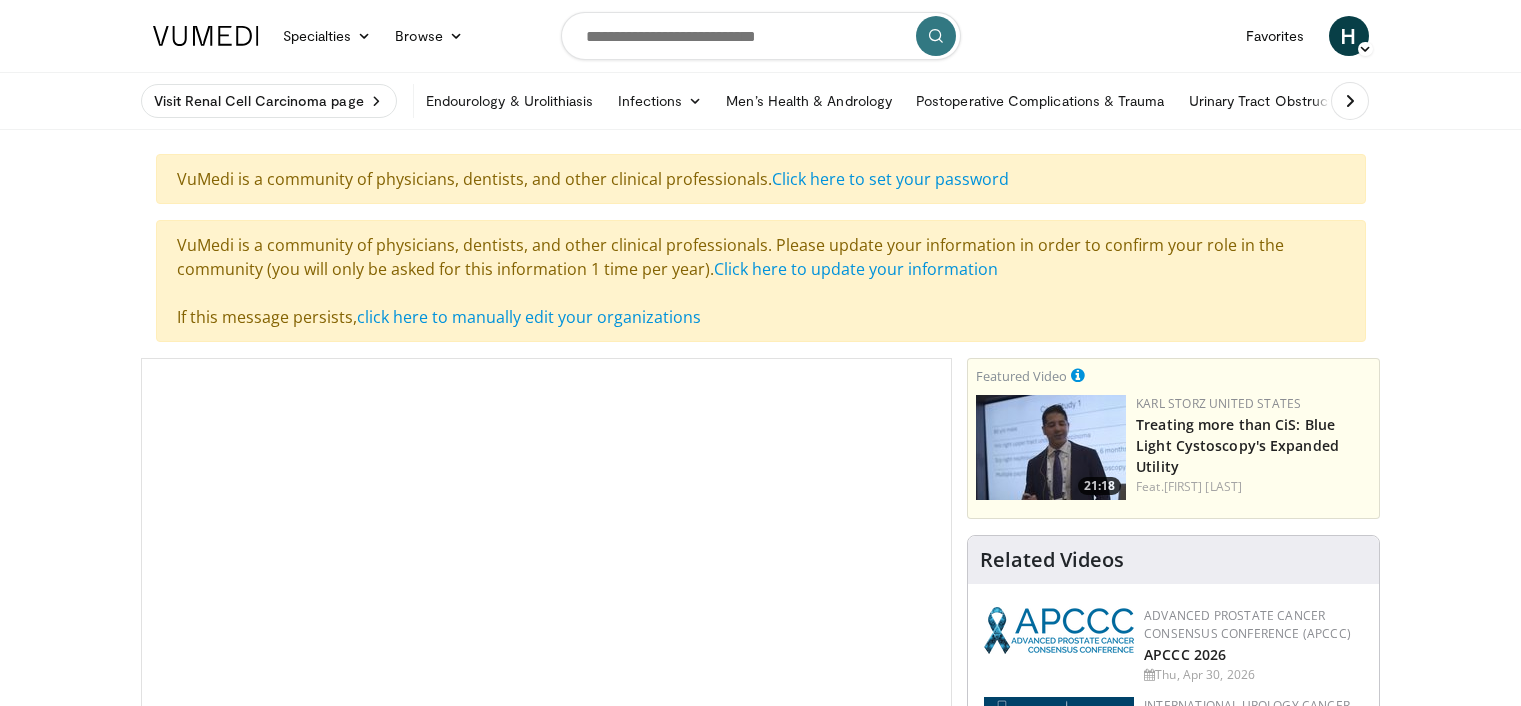 scroll, scrollTop: 0, scrollLeft: 0, axis: both 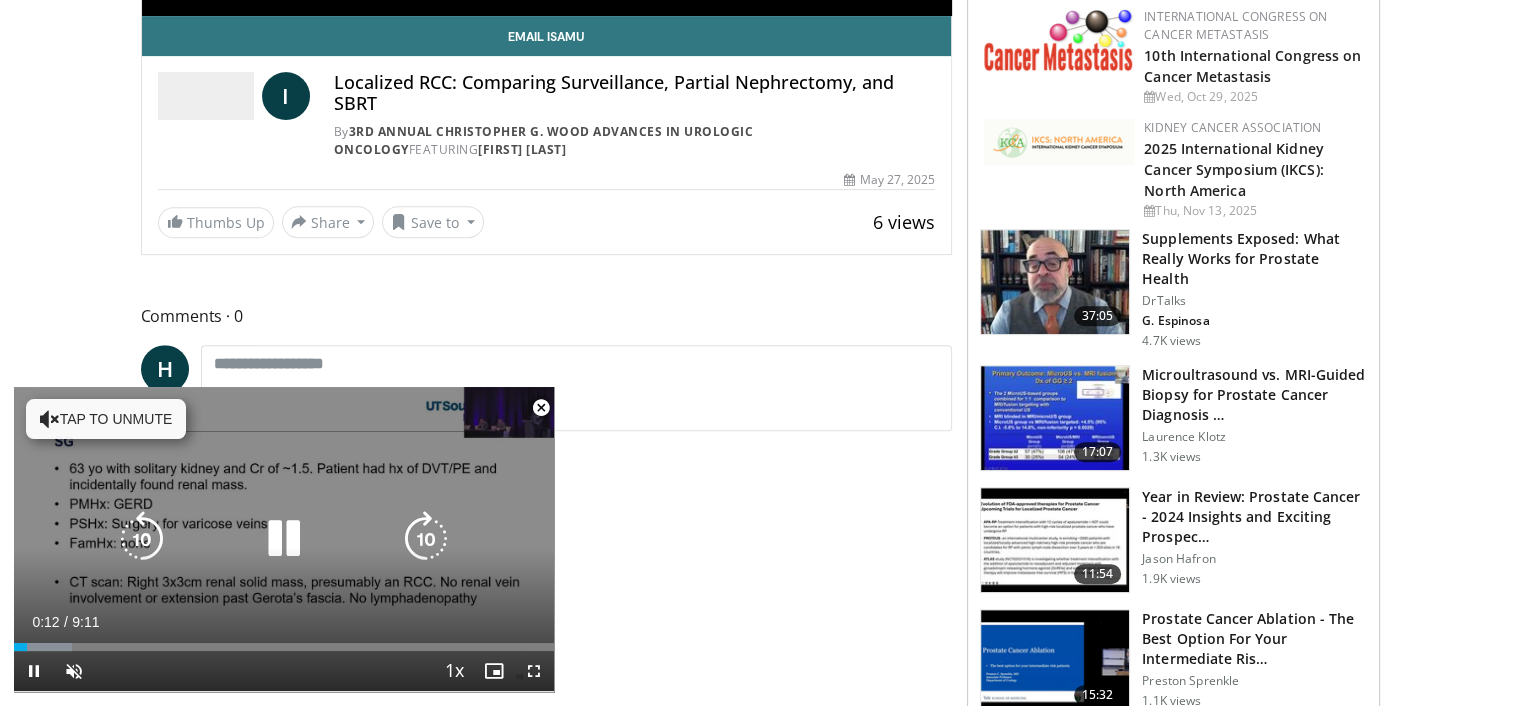 click on "Tap to unmute" at bounding box center (106, 419) 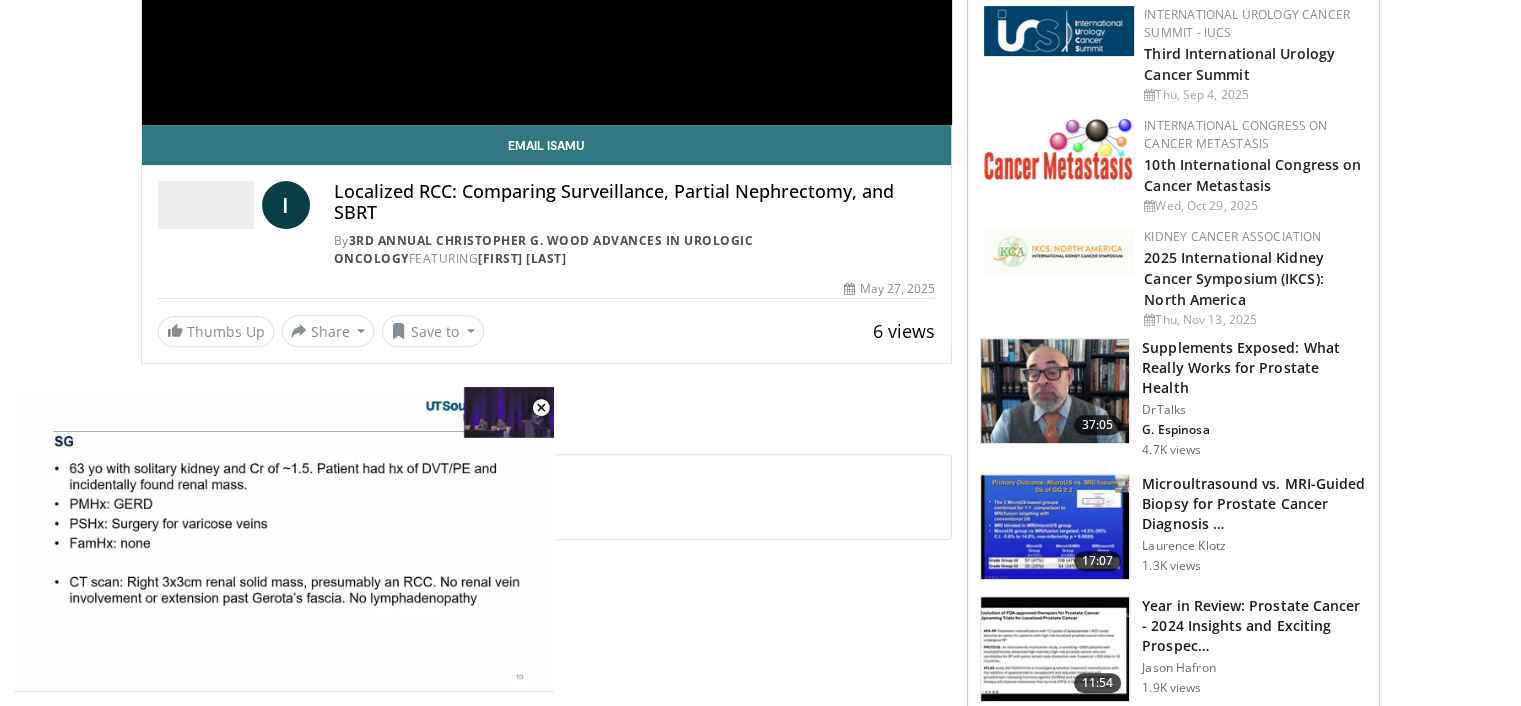 scroll, scrollTop: 500, scrollLeft: 0, axis: vertical 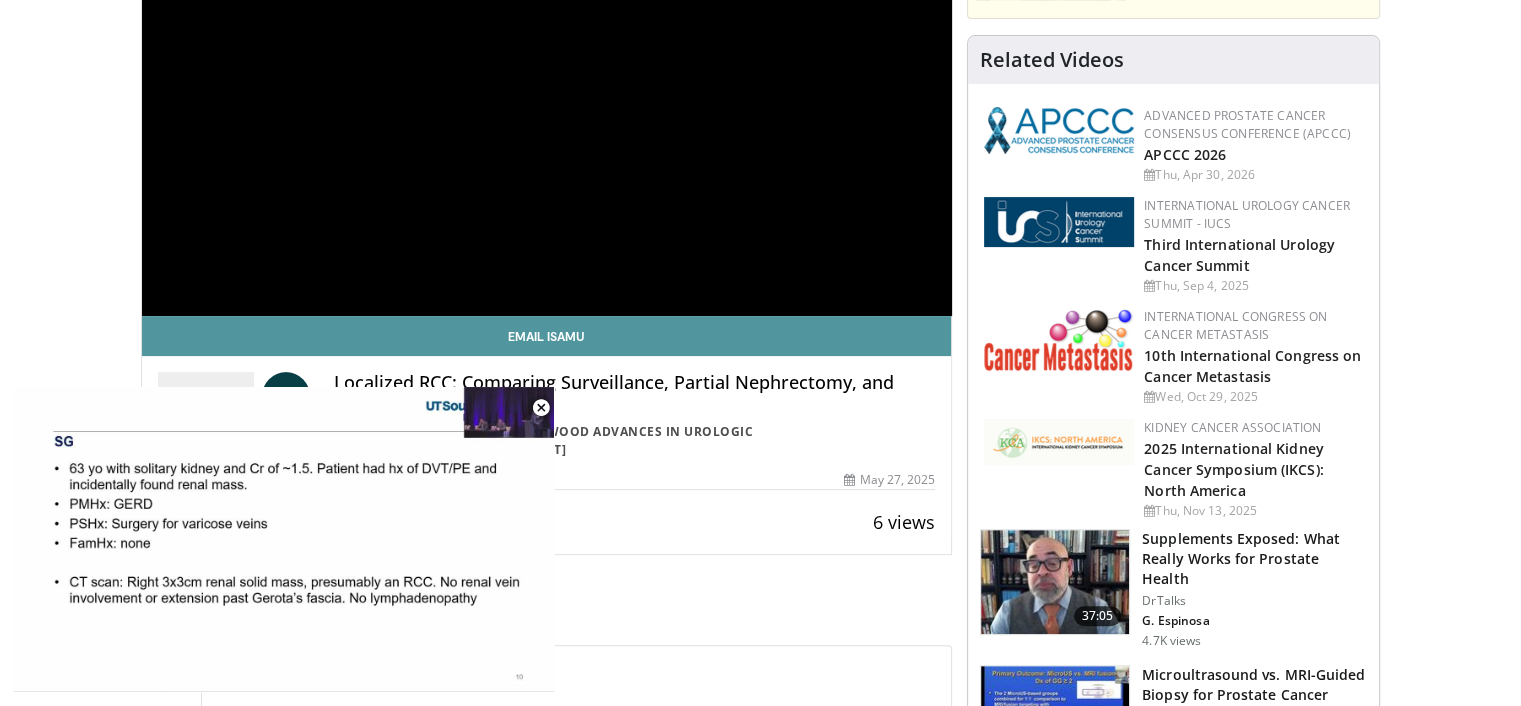 click on "Email
Isamu" at bounding box center [547, 336] 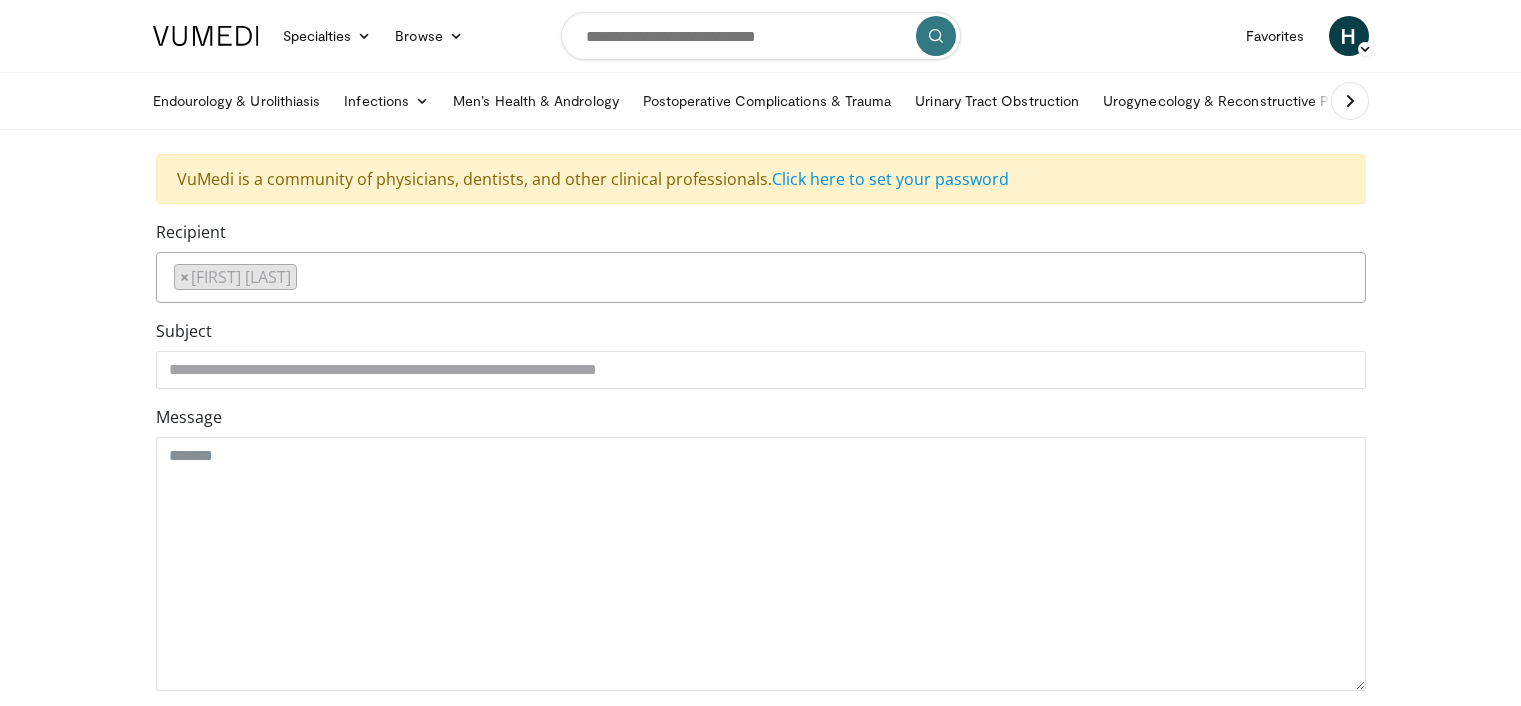 scroll, scrollTop: 0, scrollLeft: 0, axis: both 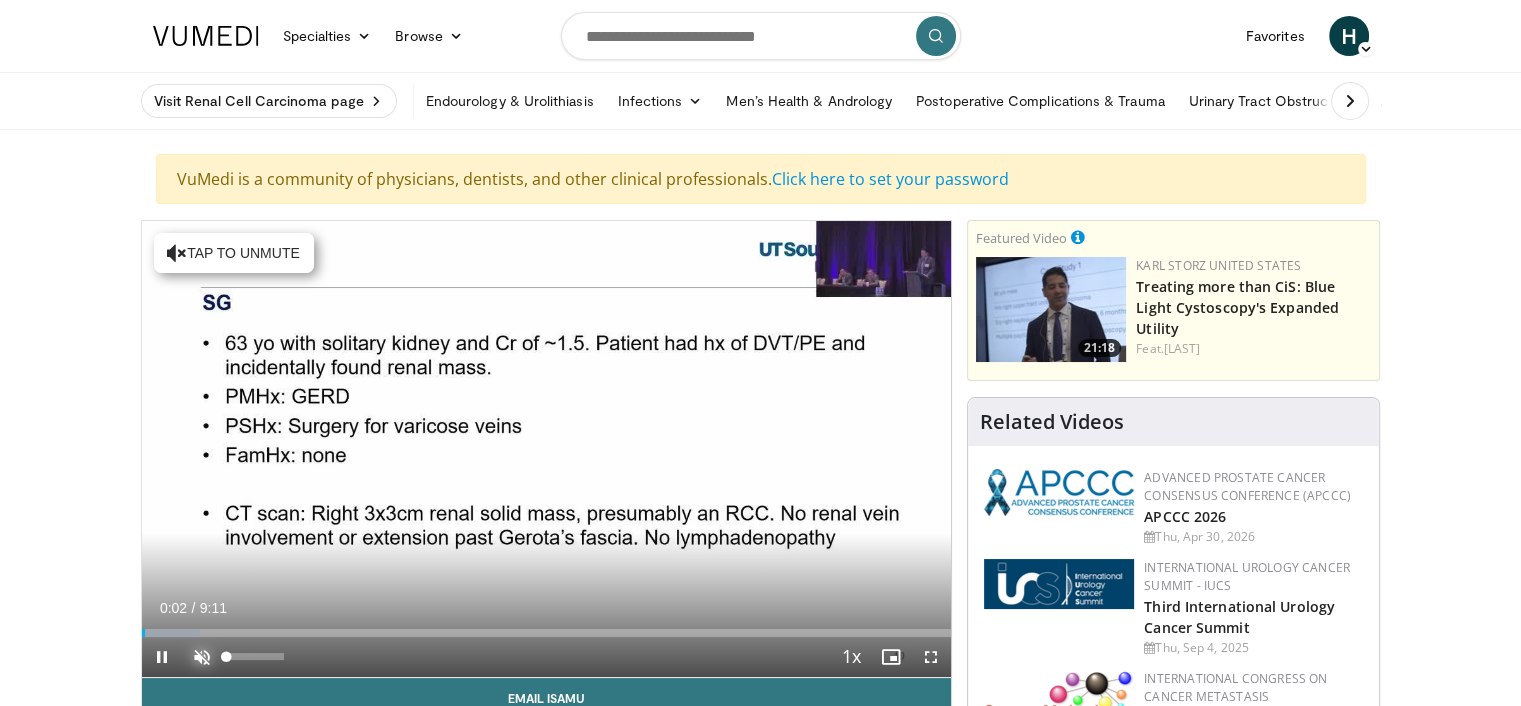 click at bounding box center [202, 657] 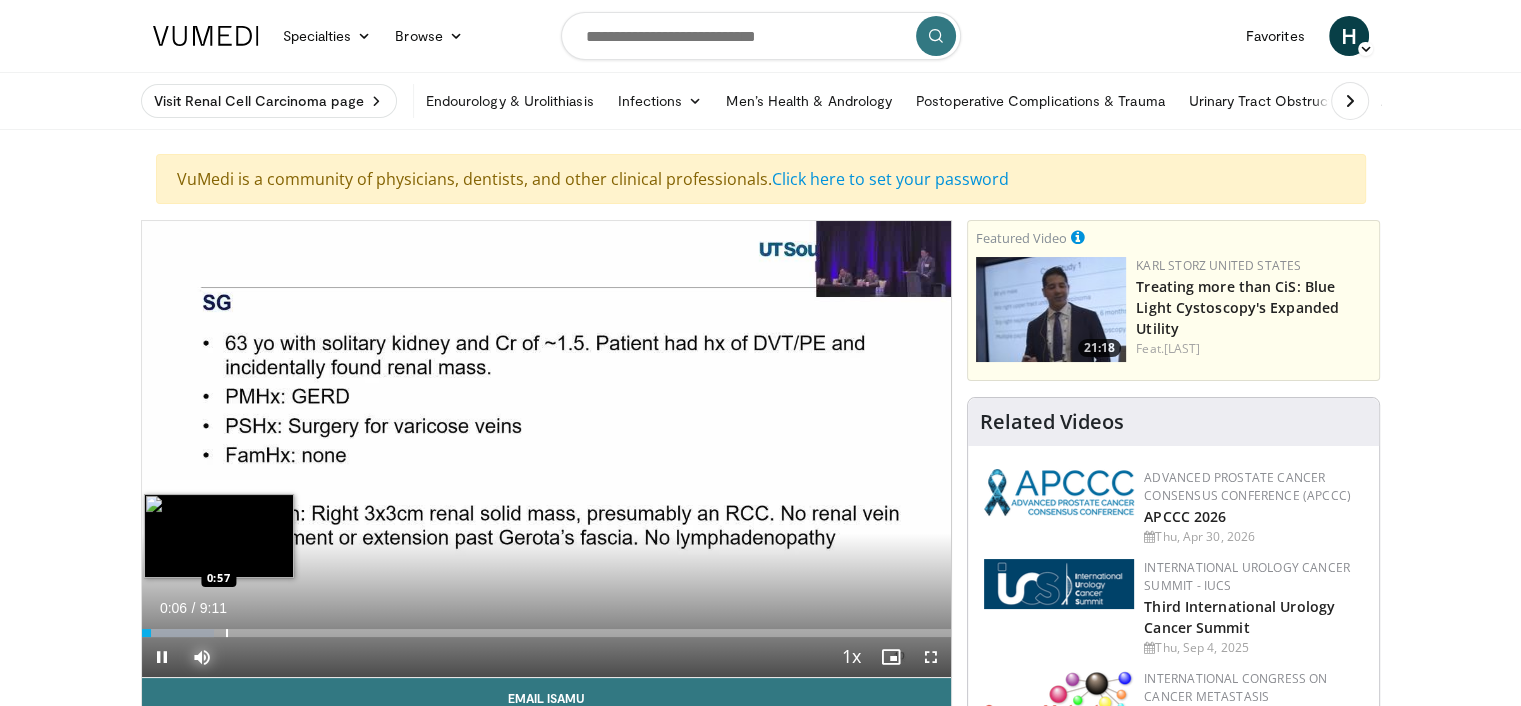 type 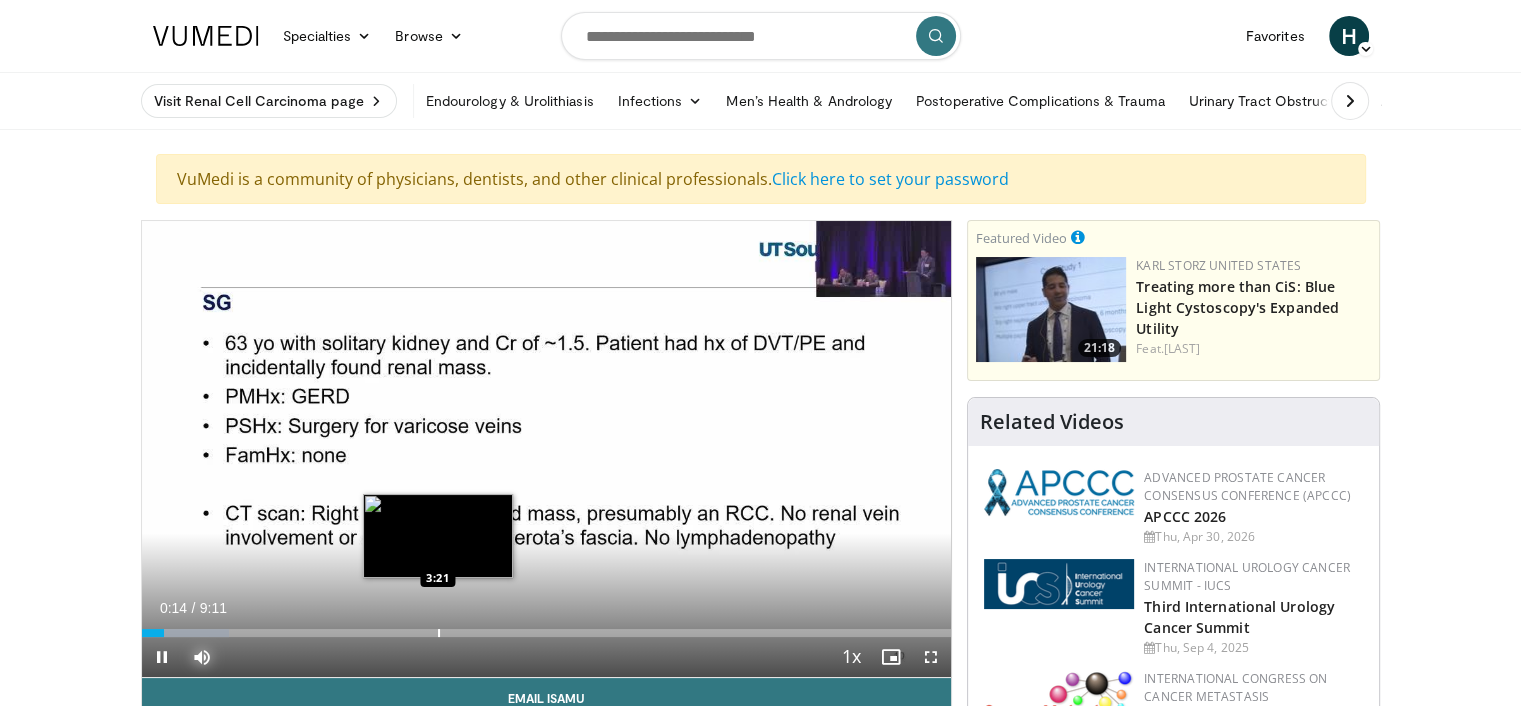 click at bounding box center (439, 633) 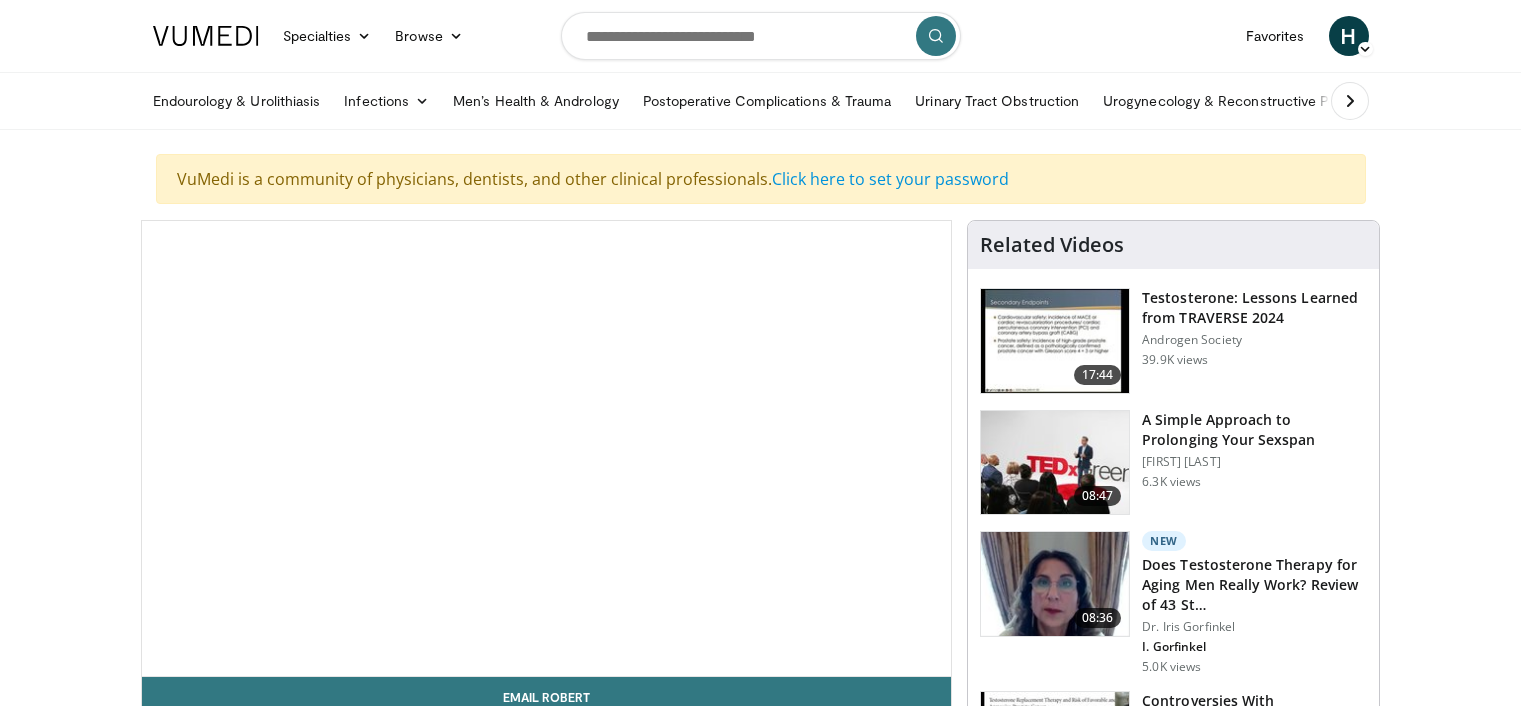 scroll, scrollTop: 200, scrollLeft: 0, axis: vertical 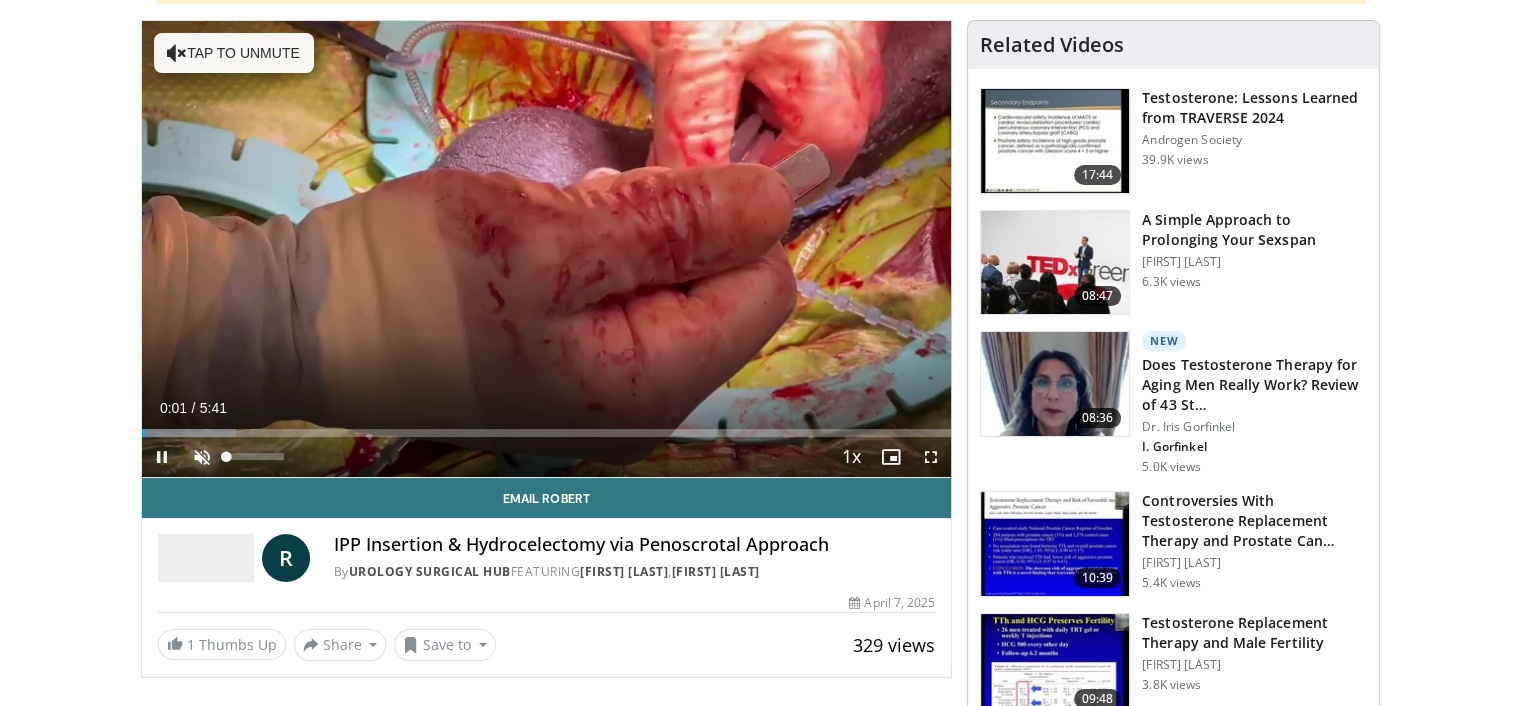 click at bounding box center [202, 457] 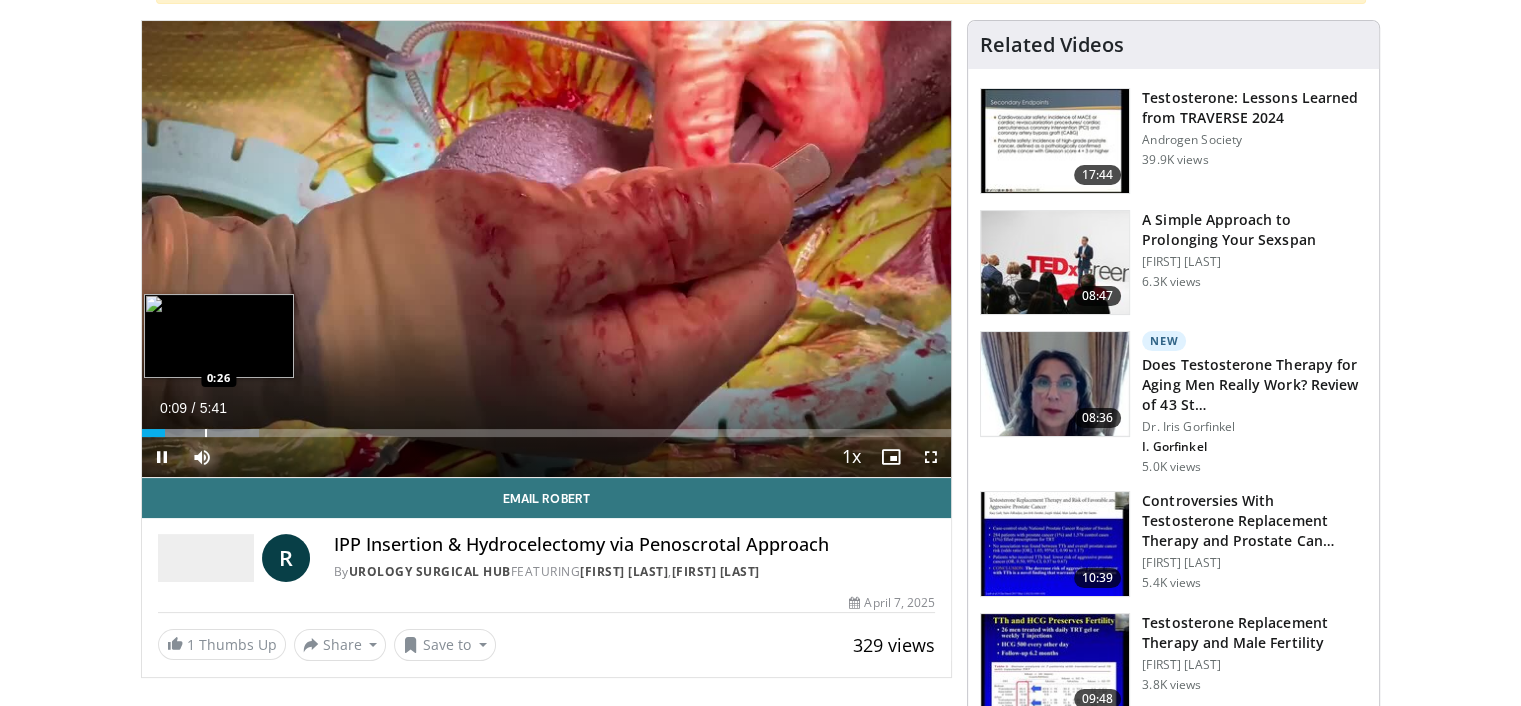 click at bounding box center (206, 433) 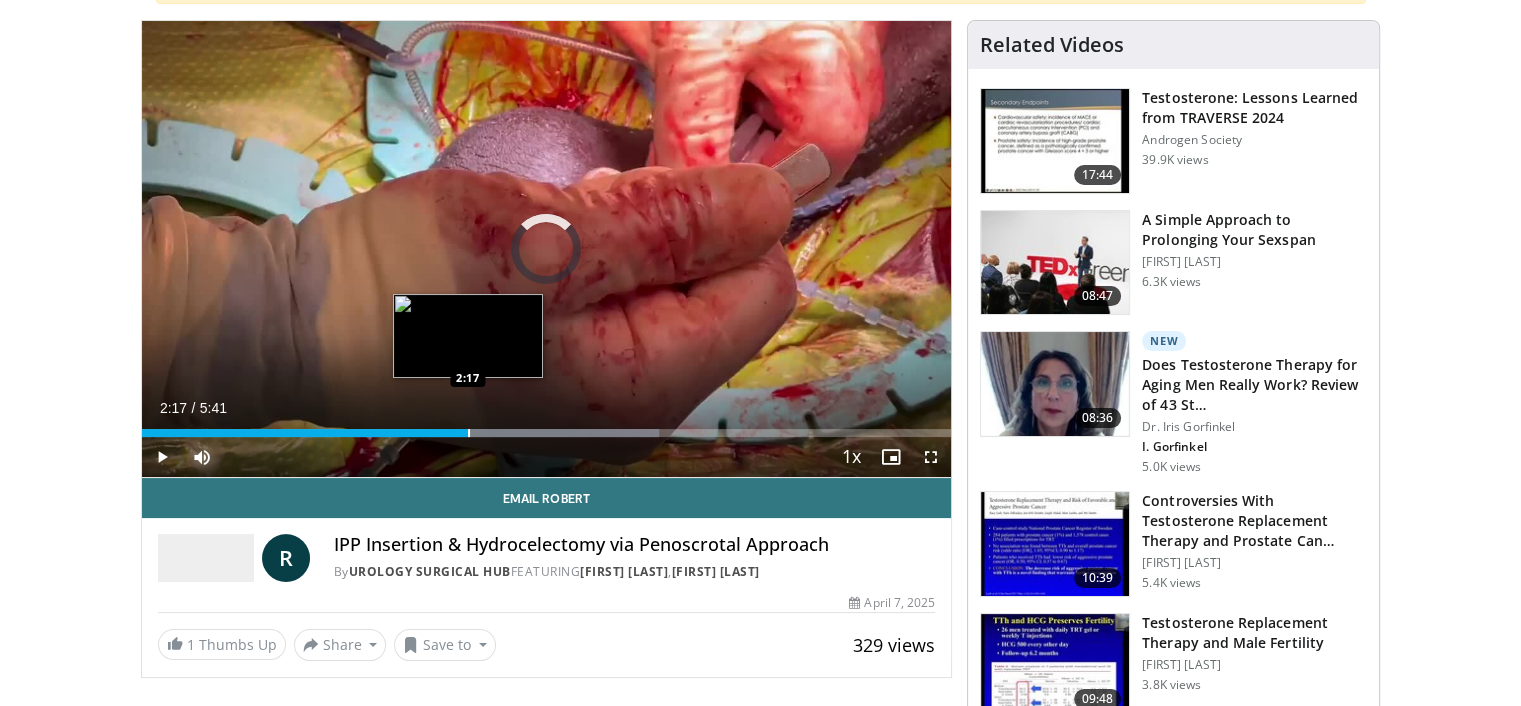 click at bounding box center [469, 433] 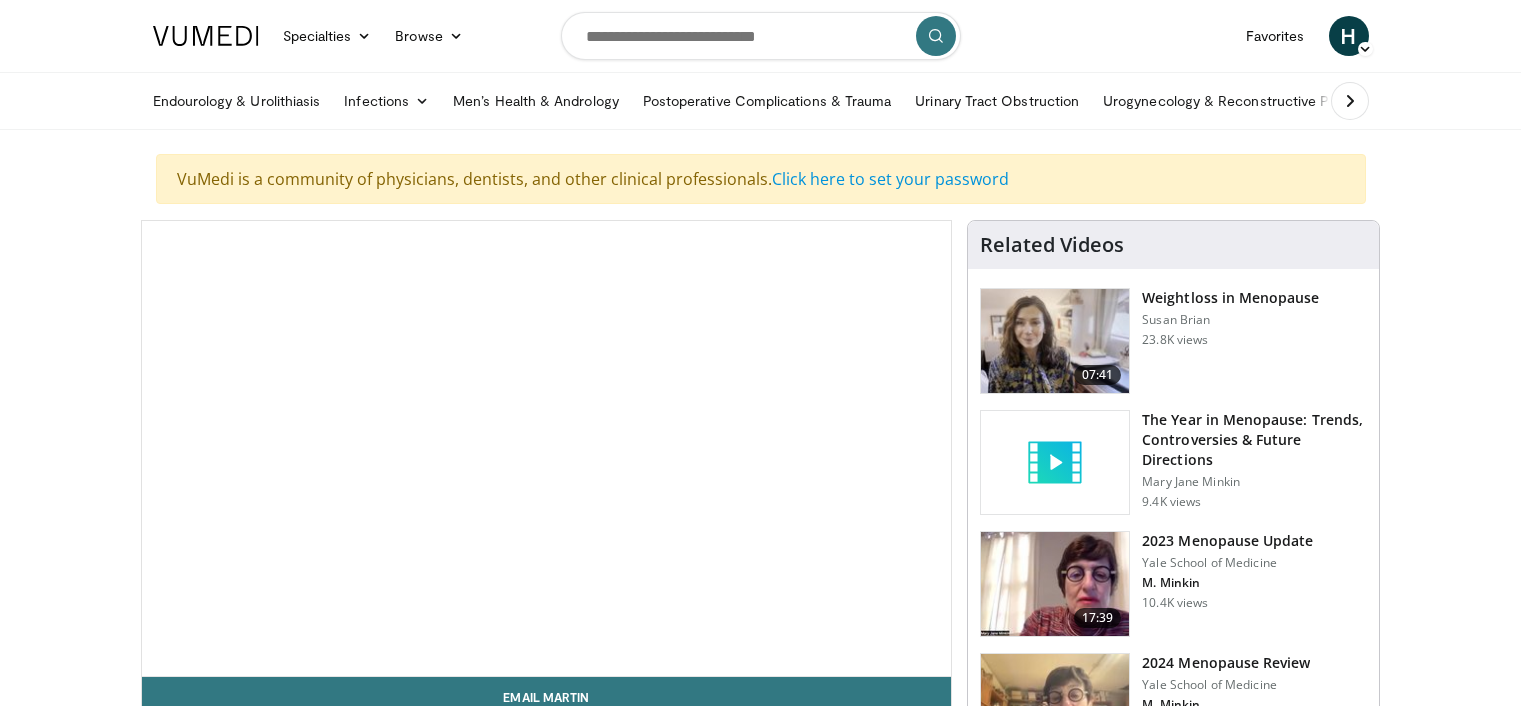 scroll, scrollTop: 0, scrollLeft: 0, axis: both 